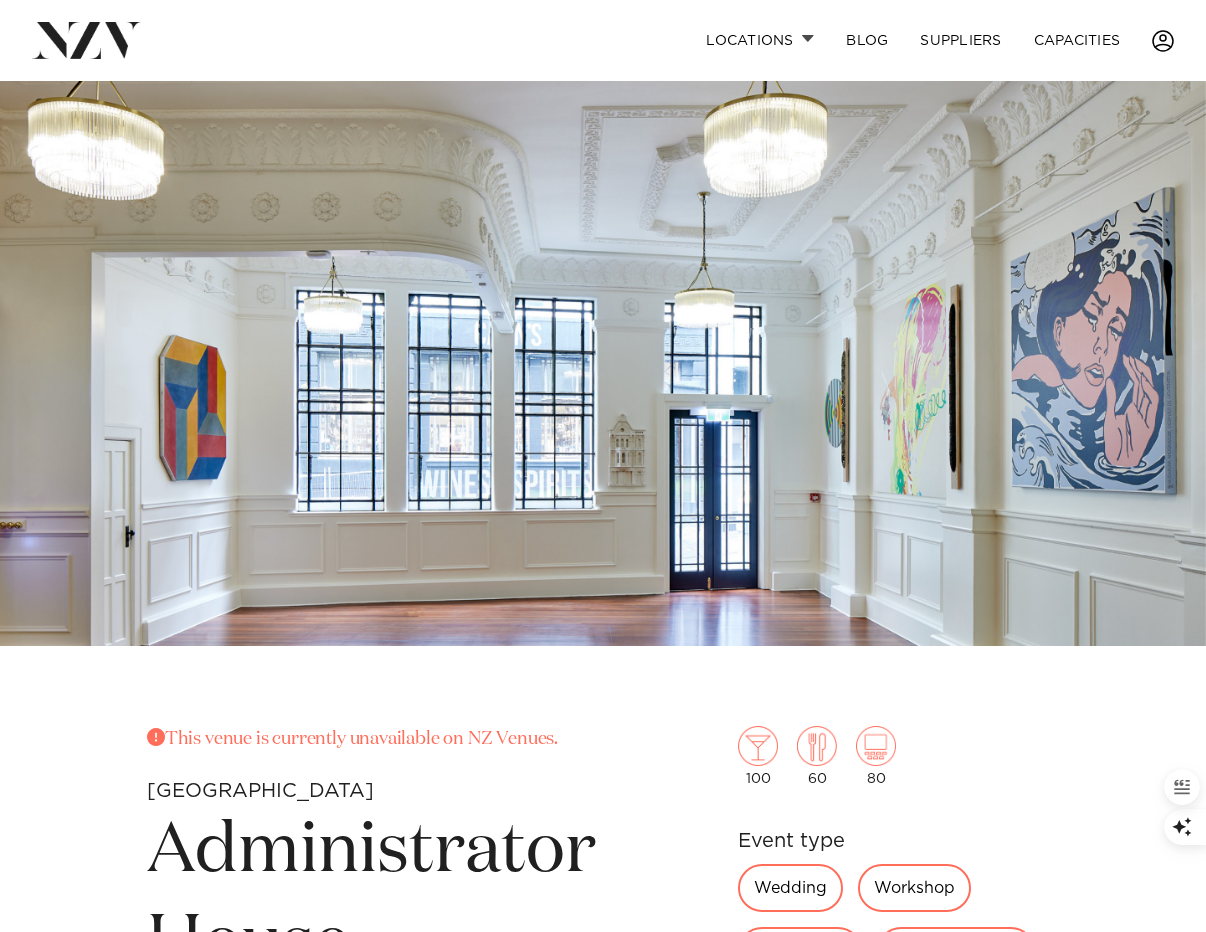scroll, scrollTop: 0, scrollLeft: 0, axis: both 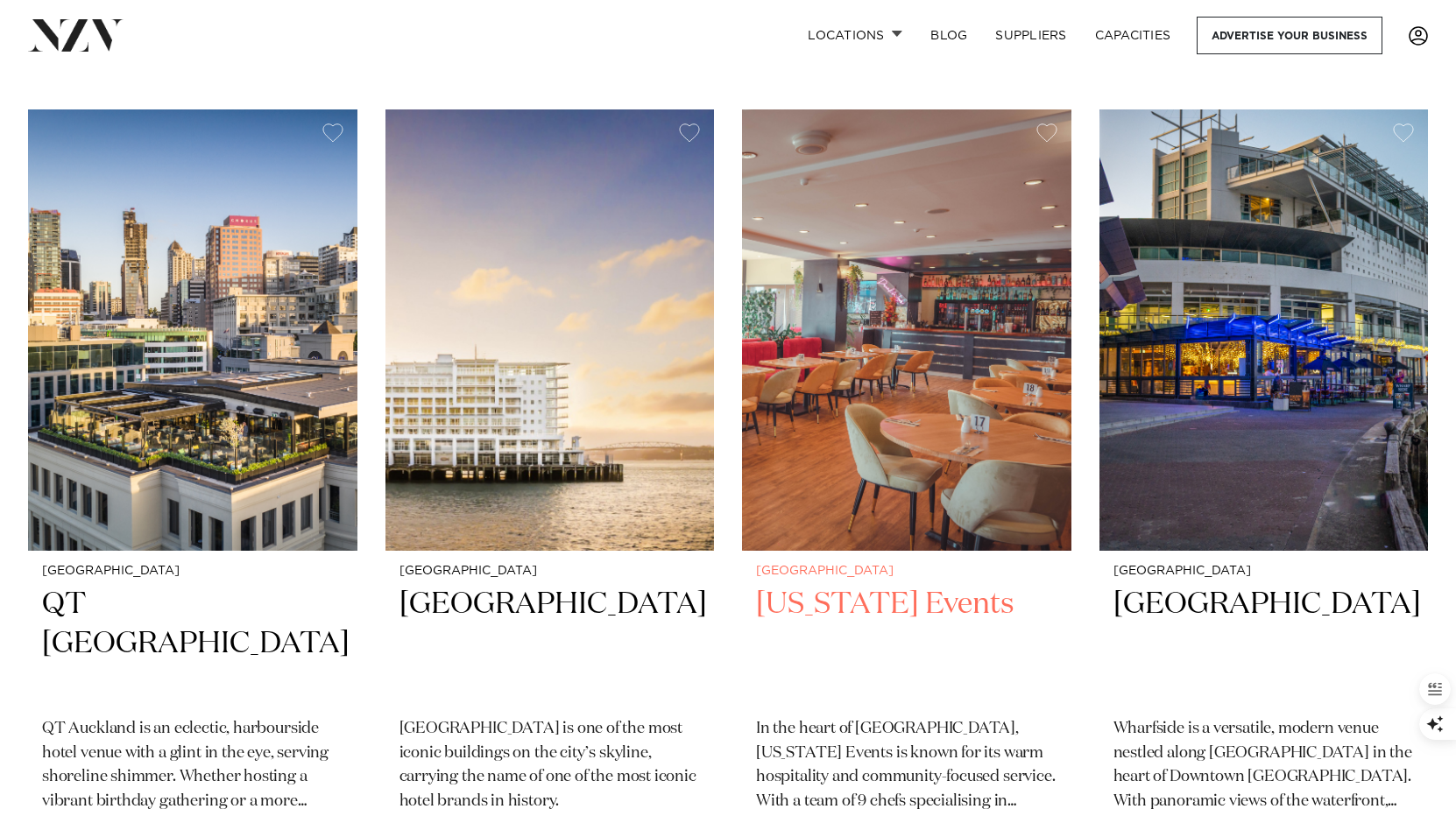 click on "[US_STATE] Events" at bounding box center (907, 644) 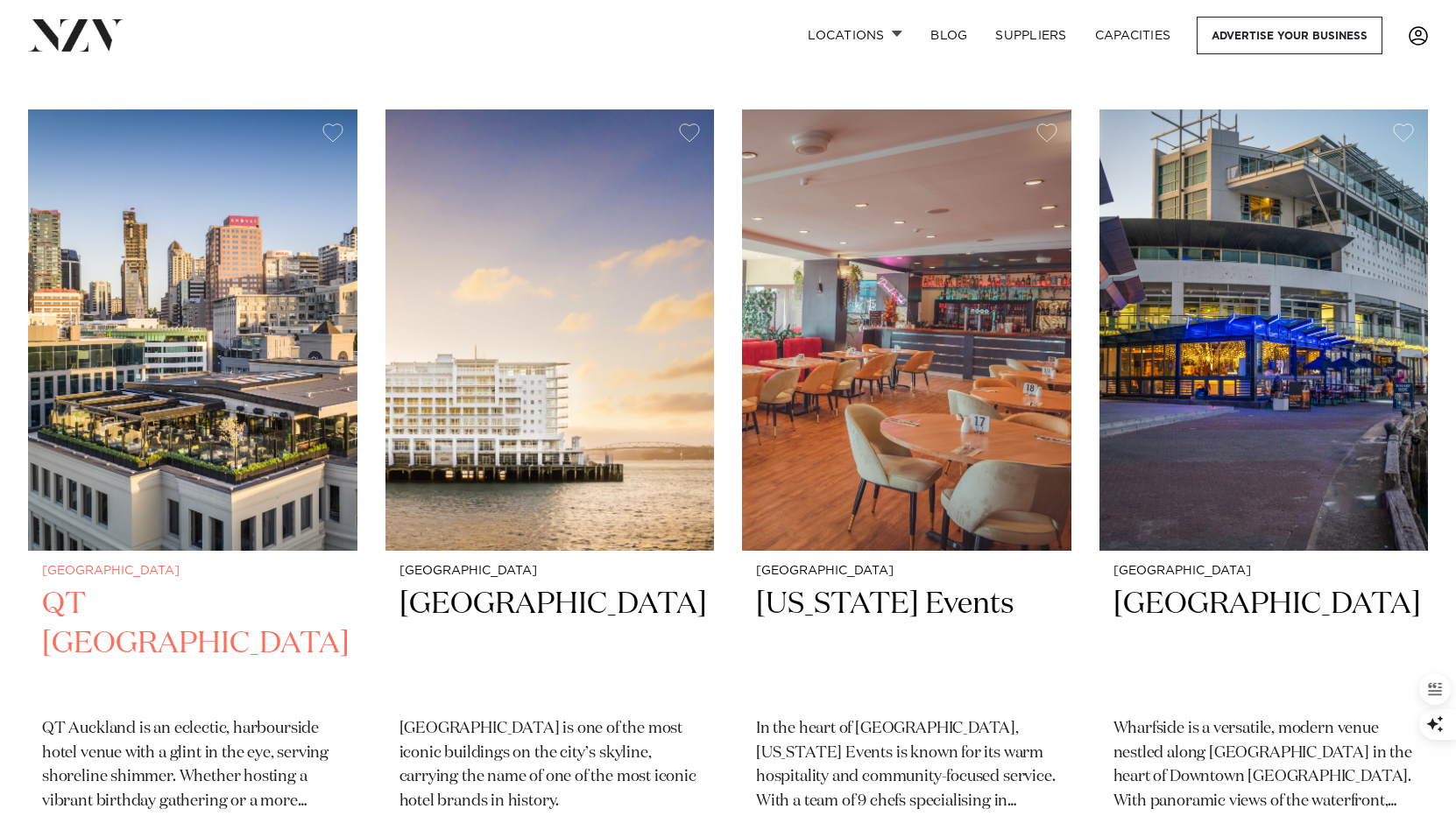 drag, startPoint x: 244, startPoint y: 426, endPoint x: 210, endPoint y: 466, distance: 52.497619 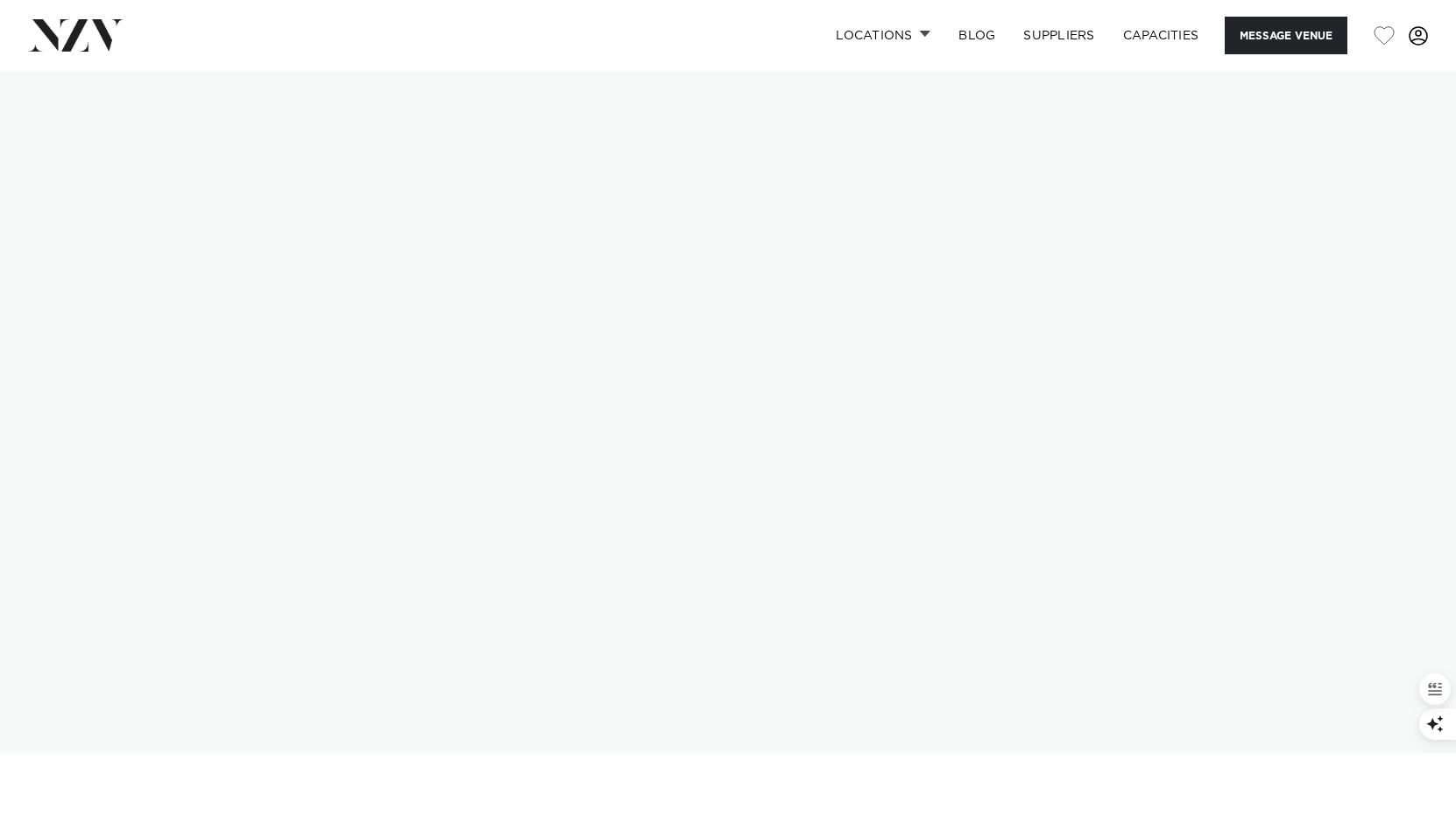 scroll, scrollTop: 0, scrollLeft: 0, axis: both 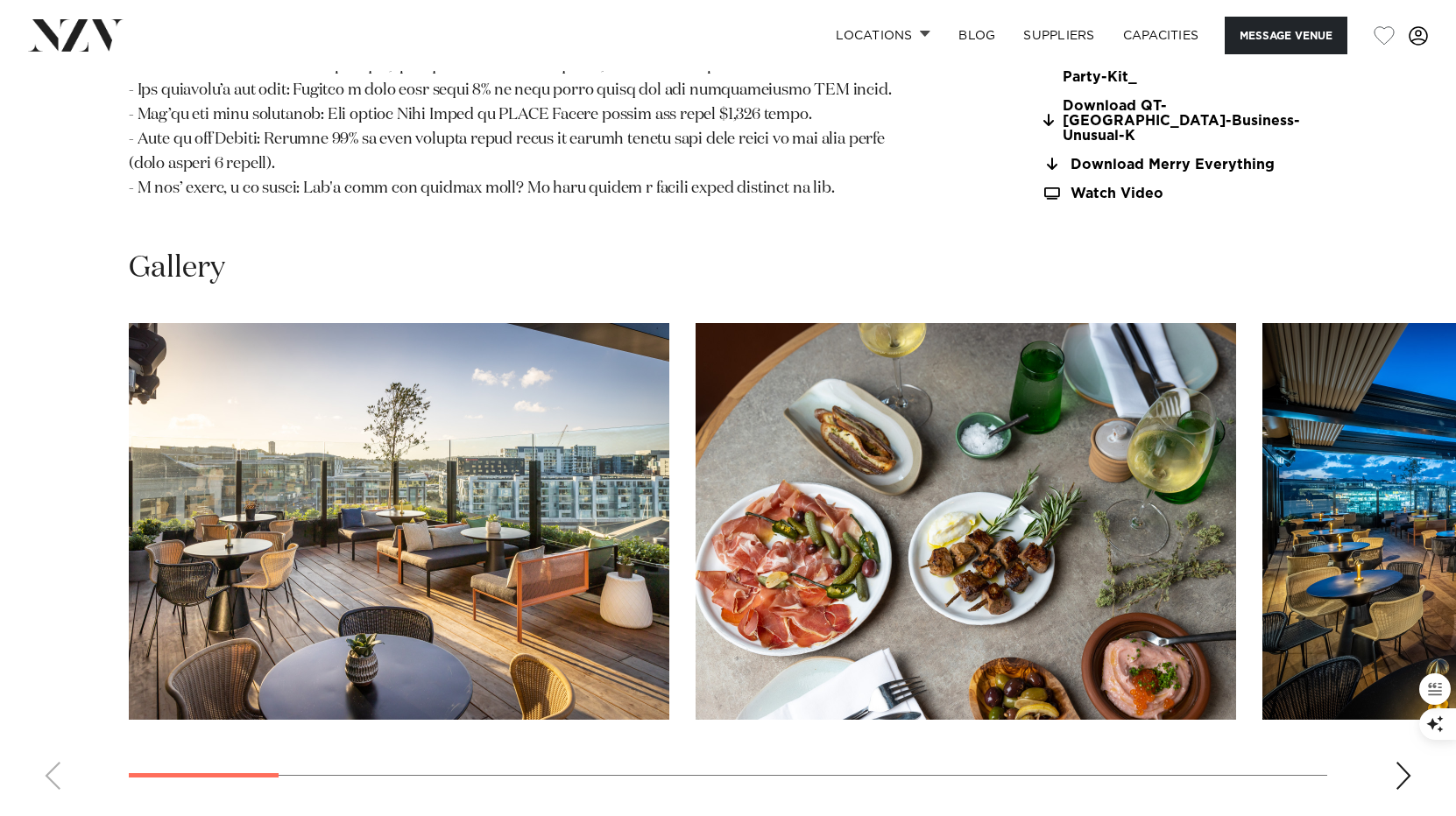 click at bounding box center [399, 521] 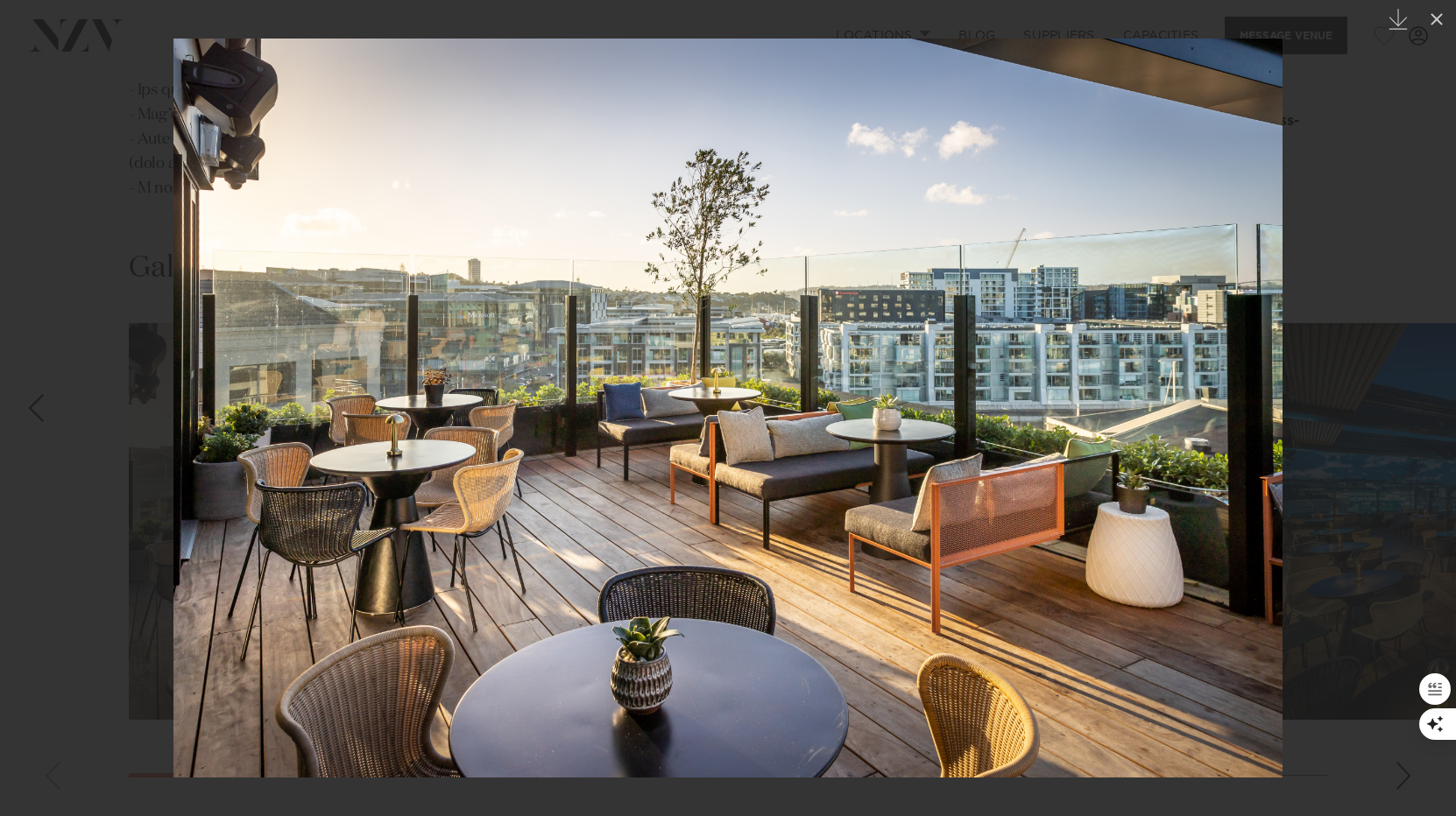 click at bounding box center (728, 408) 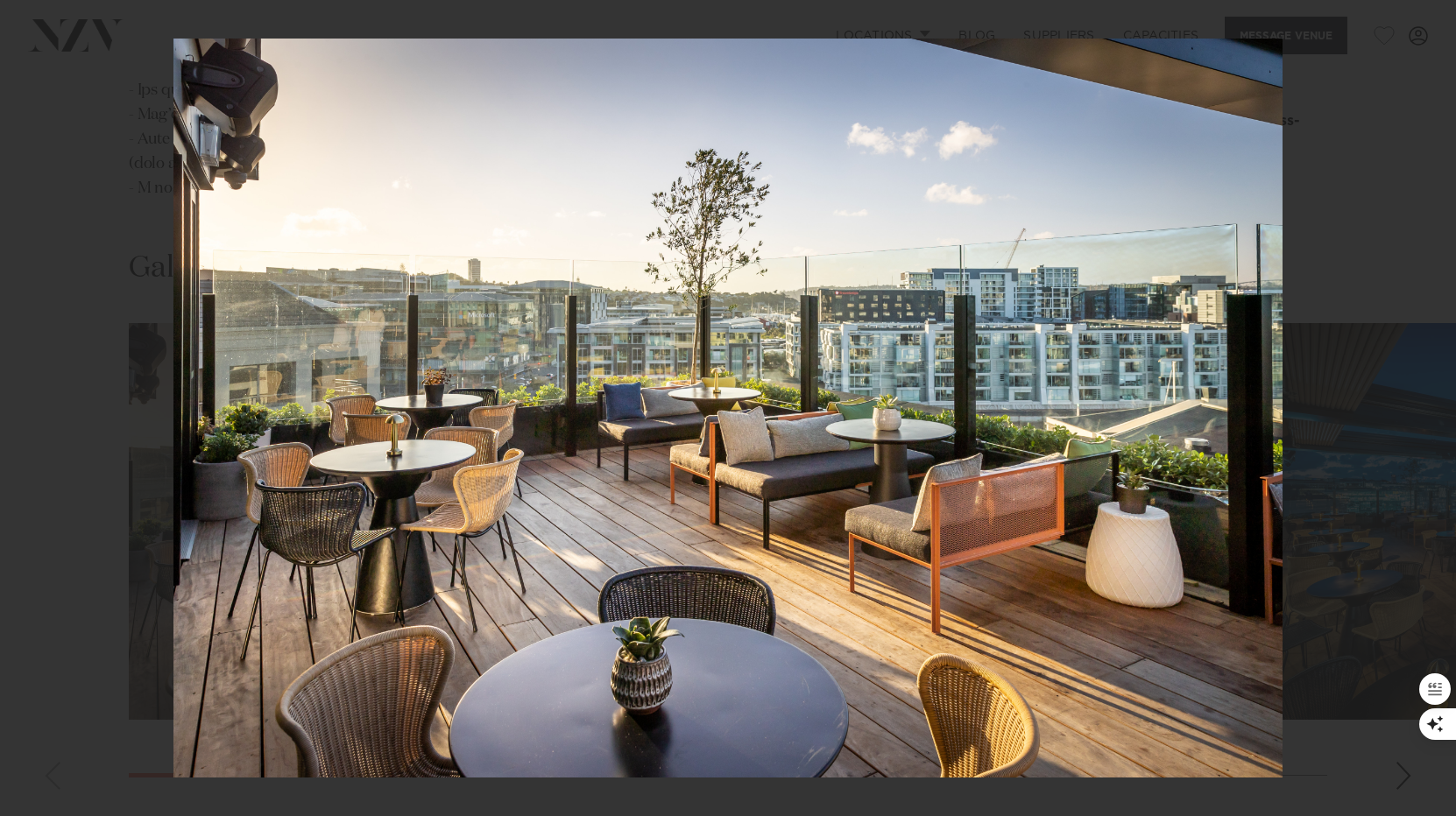 click at bounding box center [728, 408] 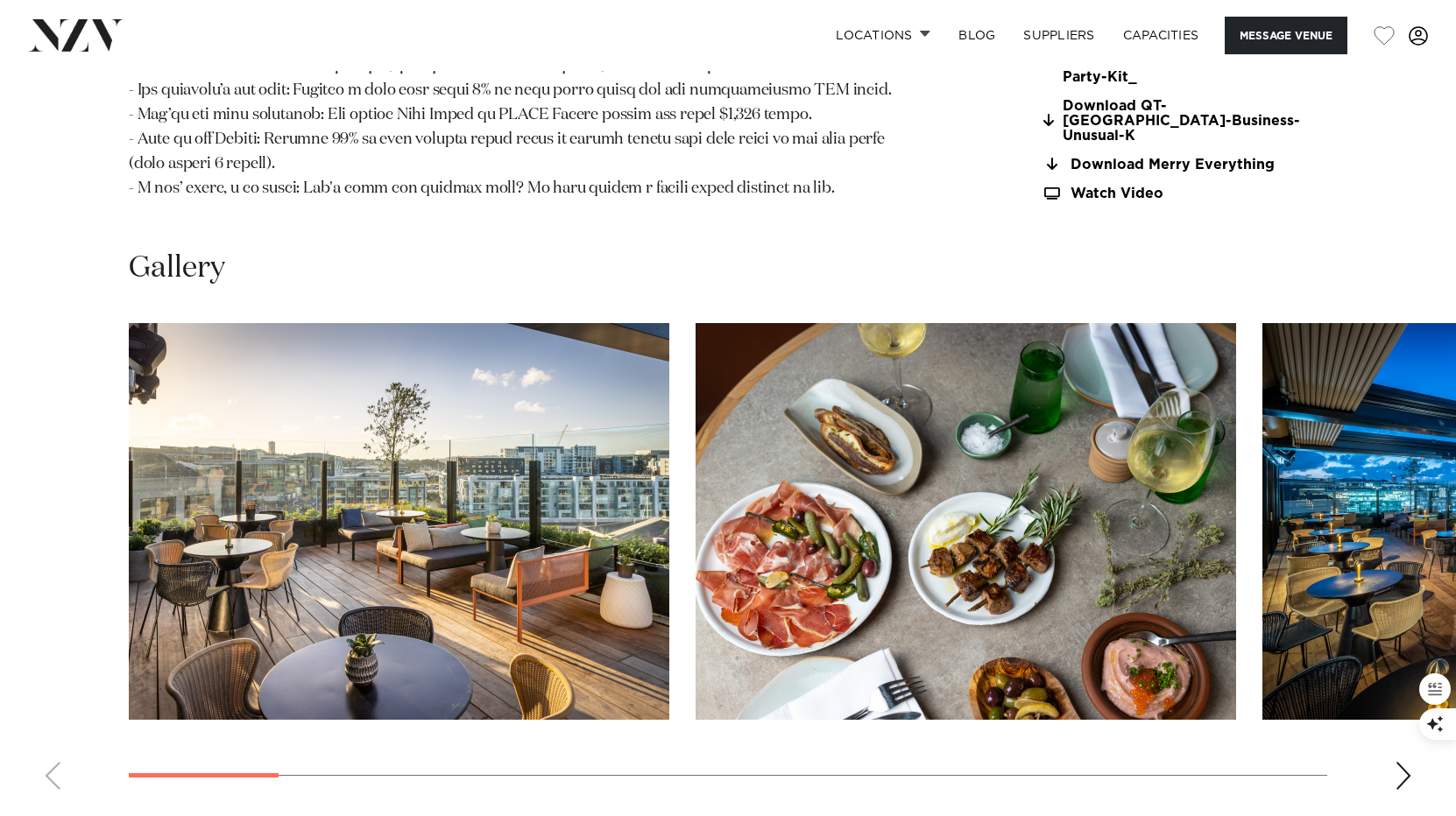 click at bounding box center (1532, 521) 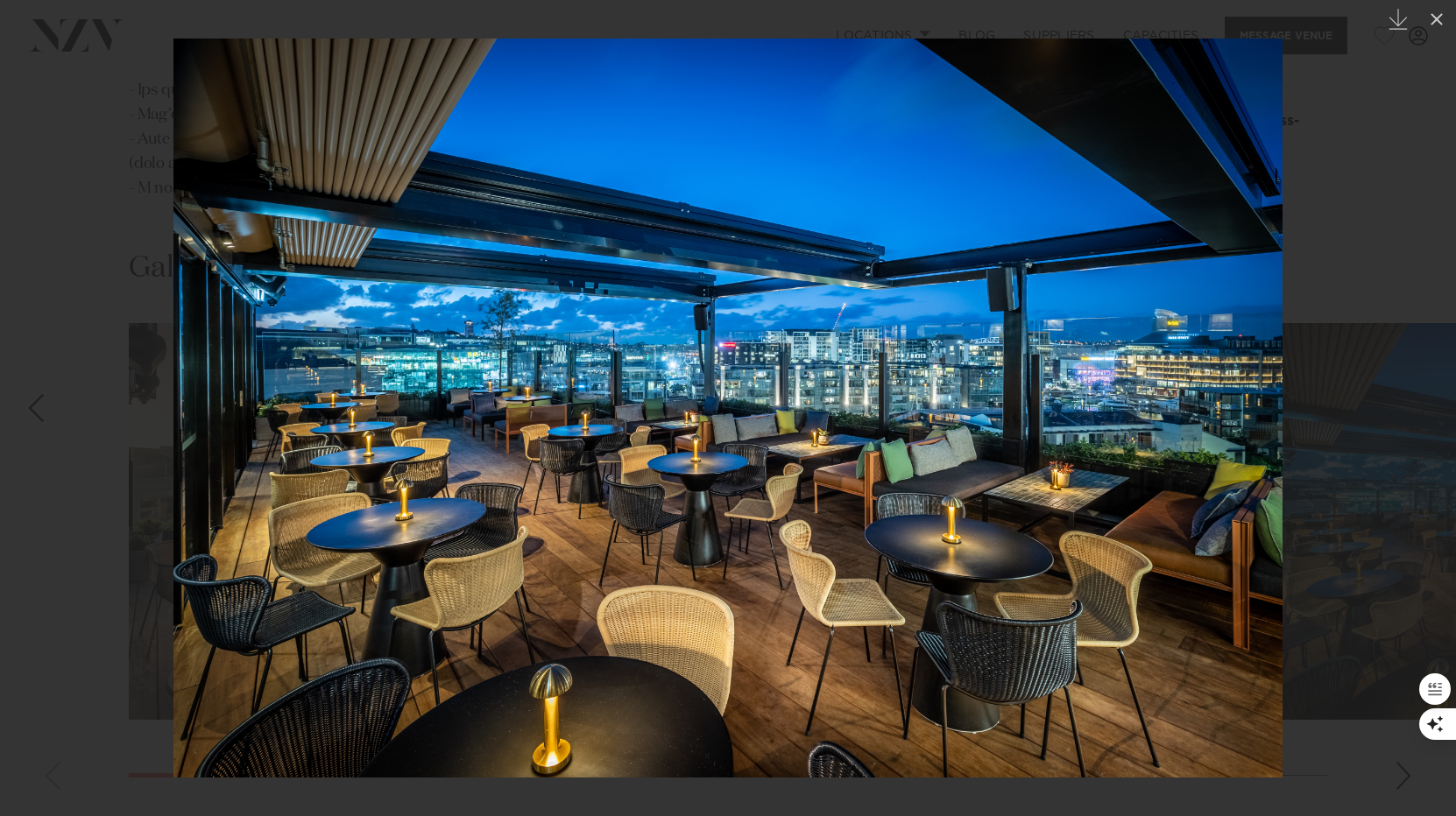 click at bounding box center (728, 408) 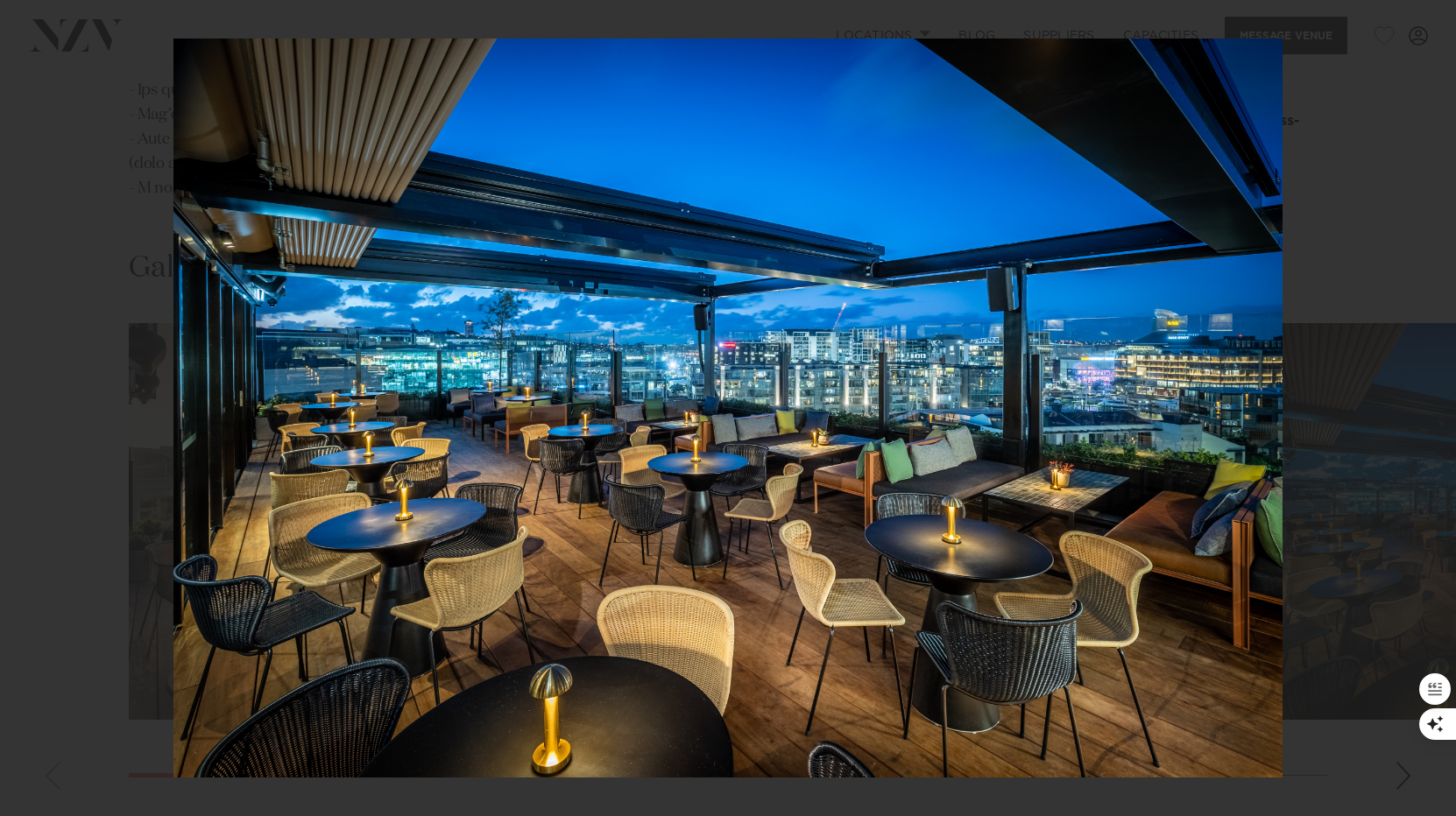 click at bounding box center (728, 408) 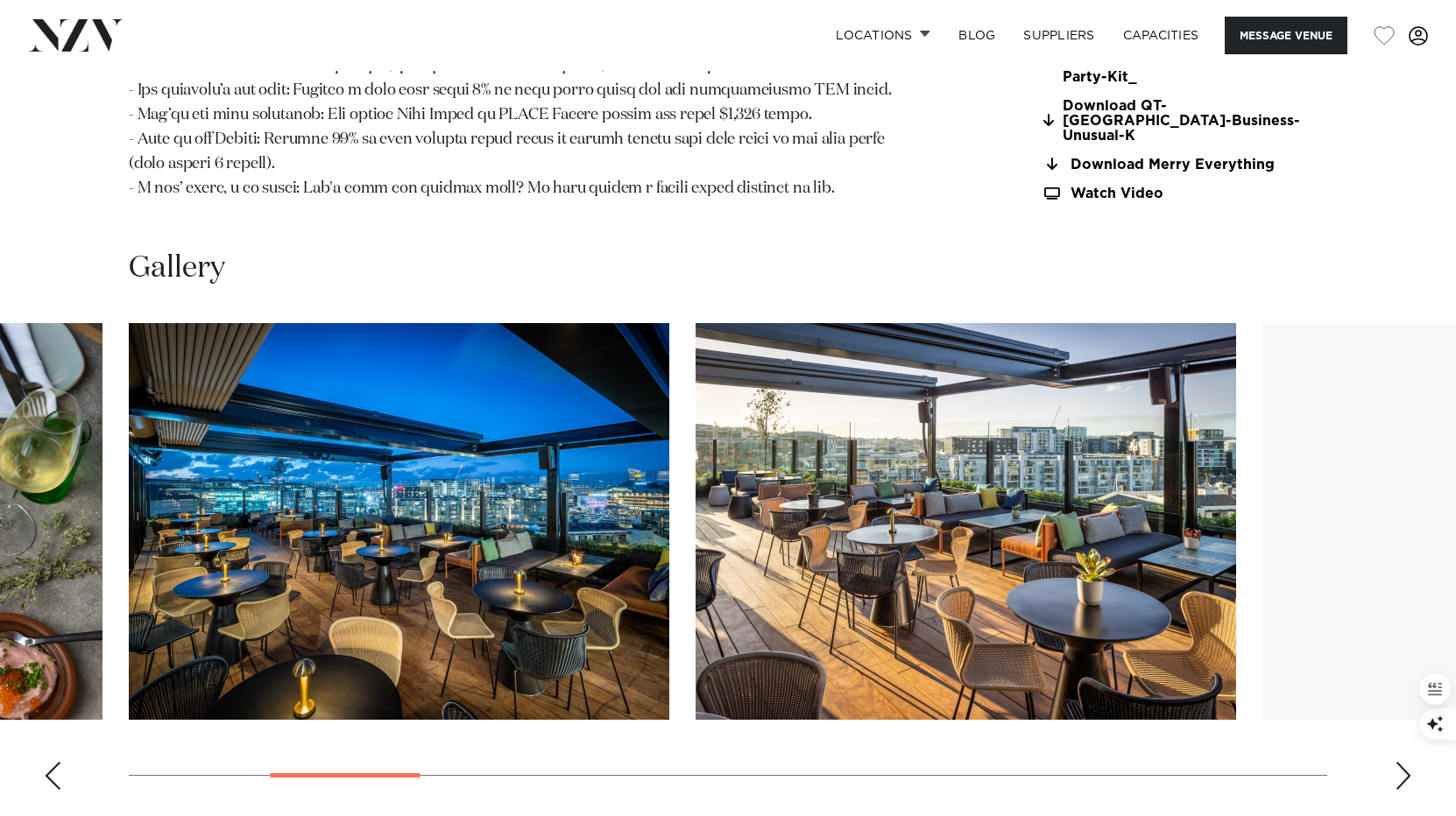 click at bounding box center [1532, 521] 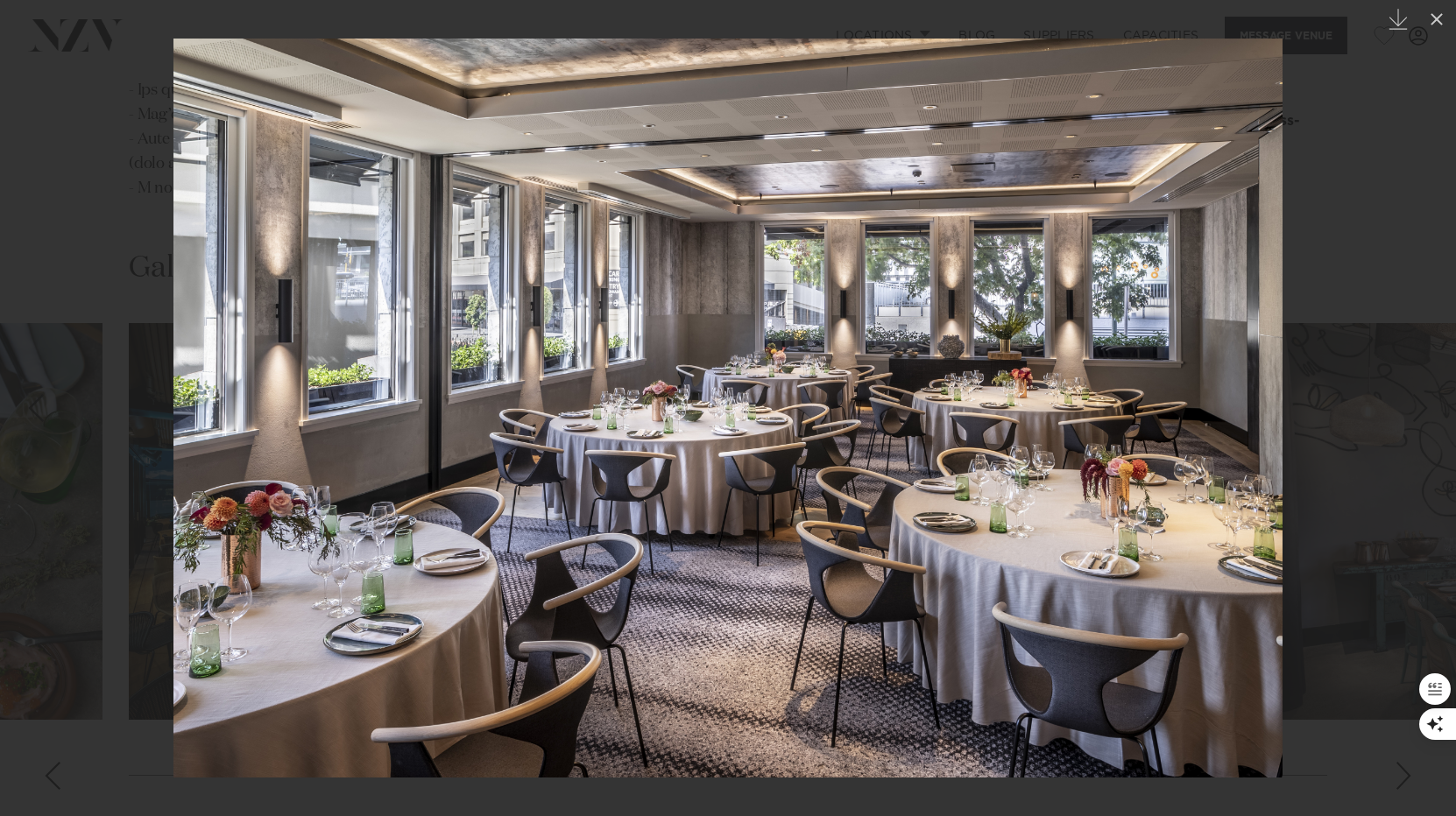 drag, startPoint x: 132, startPoint y: 389, endPoint x: 106, endPoint y: 389, distance: 26 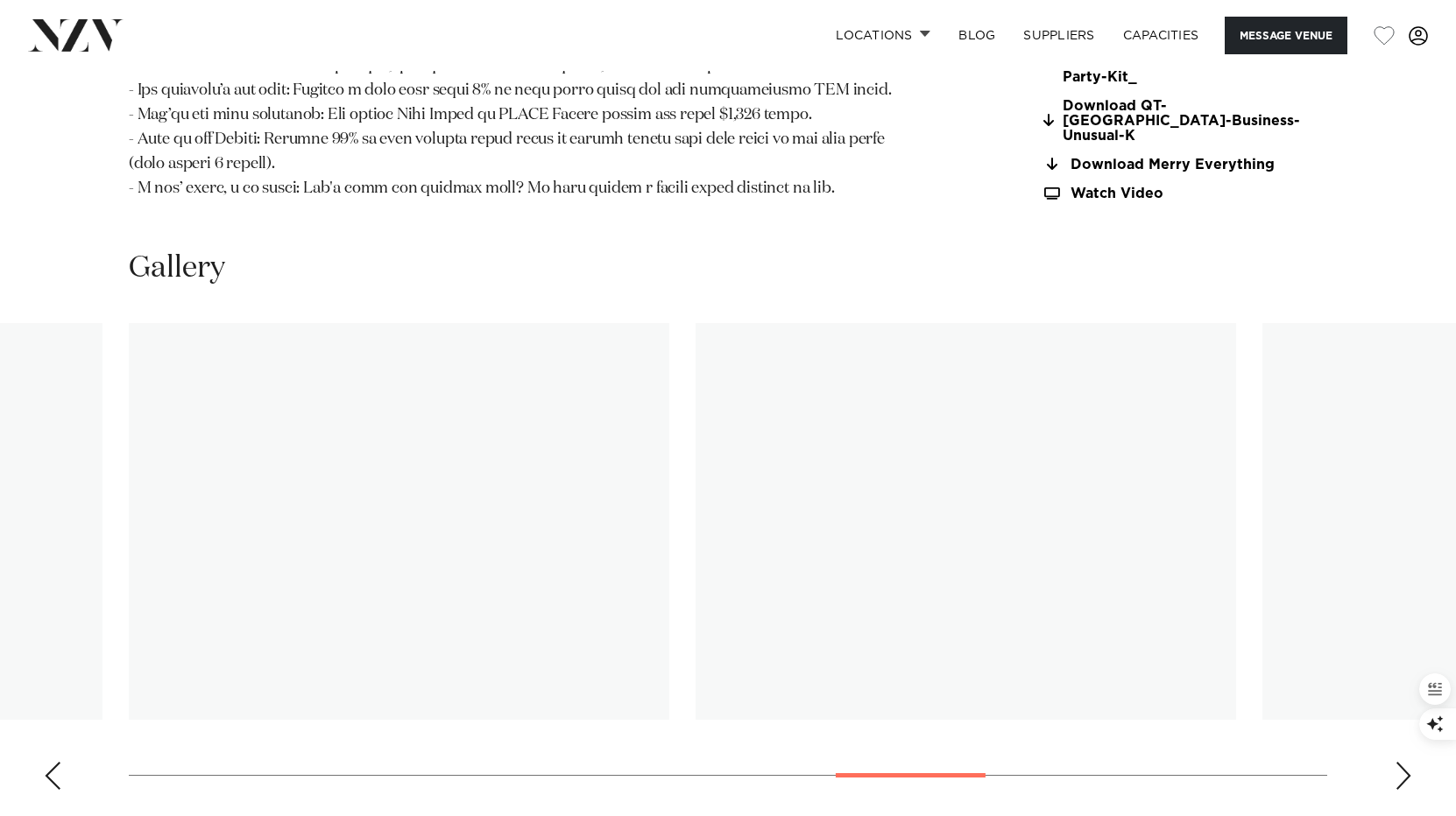 scroll, scrollTop: 0, scrollLeft: 0, axis: both 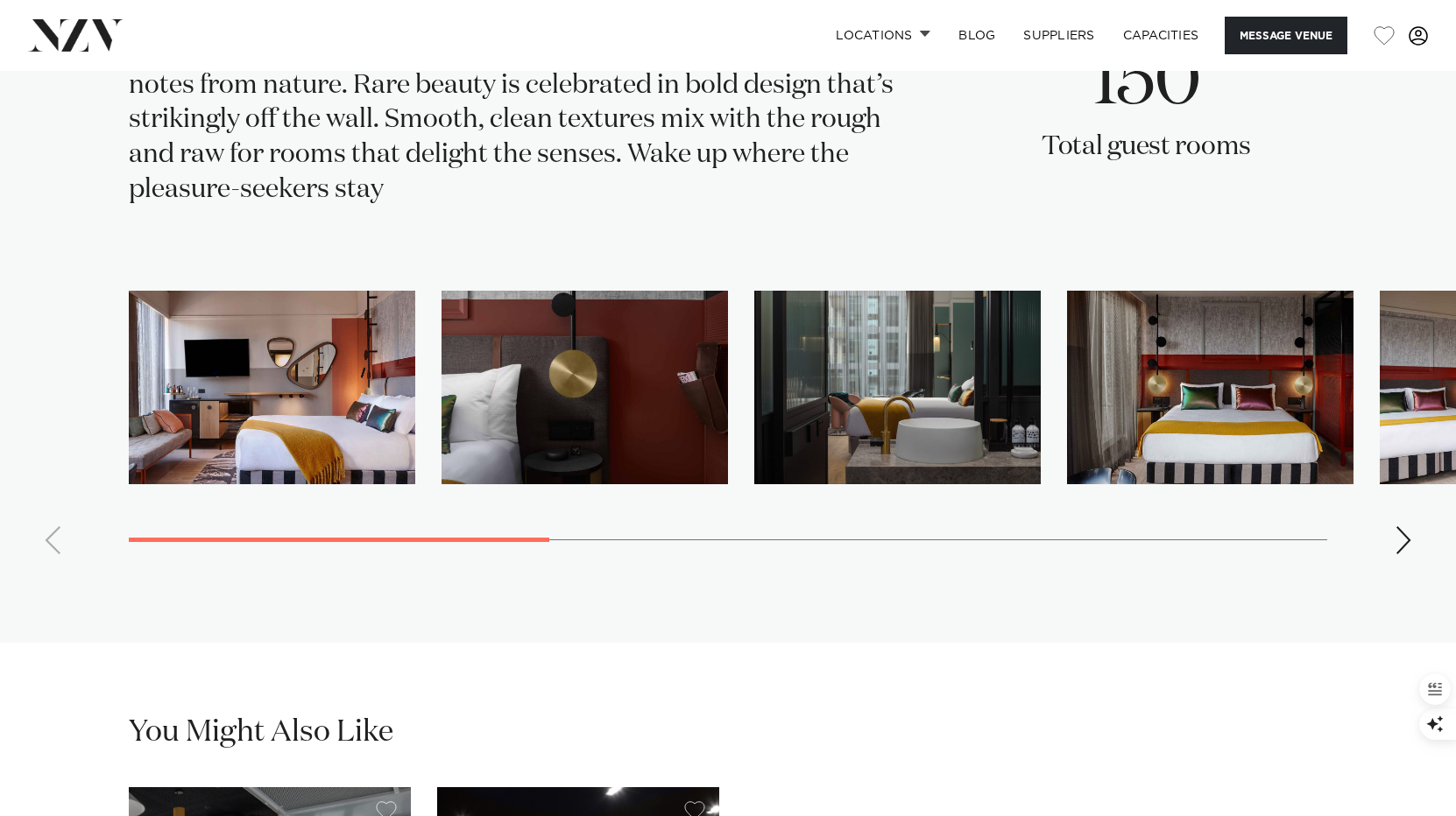 click on "Auckland
QT Auckland
Message Venue
Auckland
QT Auckland
QT Auckland is an eclectic, harbourside hotel venue with a glint in the eye, serving shoreline shimmer.   Whether hosting a vibrant birthday gathering or a more exclusive affair, they'll dress all types of events in a warm QT glow and guarantee a touch of Auckland city wonder.
200
120
70
34" at bounding box center [728, -1245] 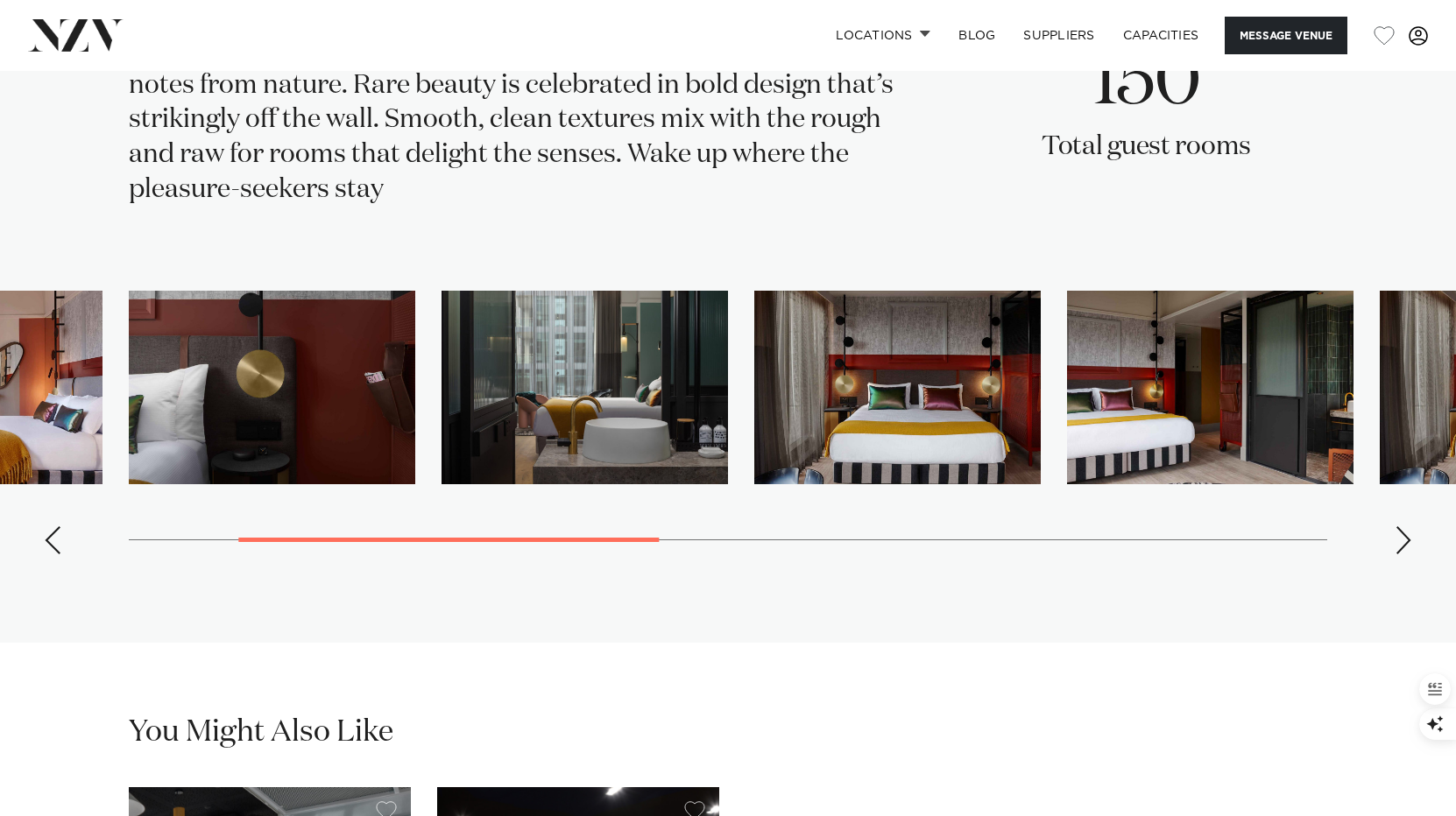 click at bounding box center (1403, 540) 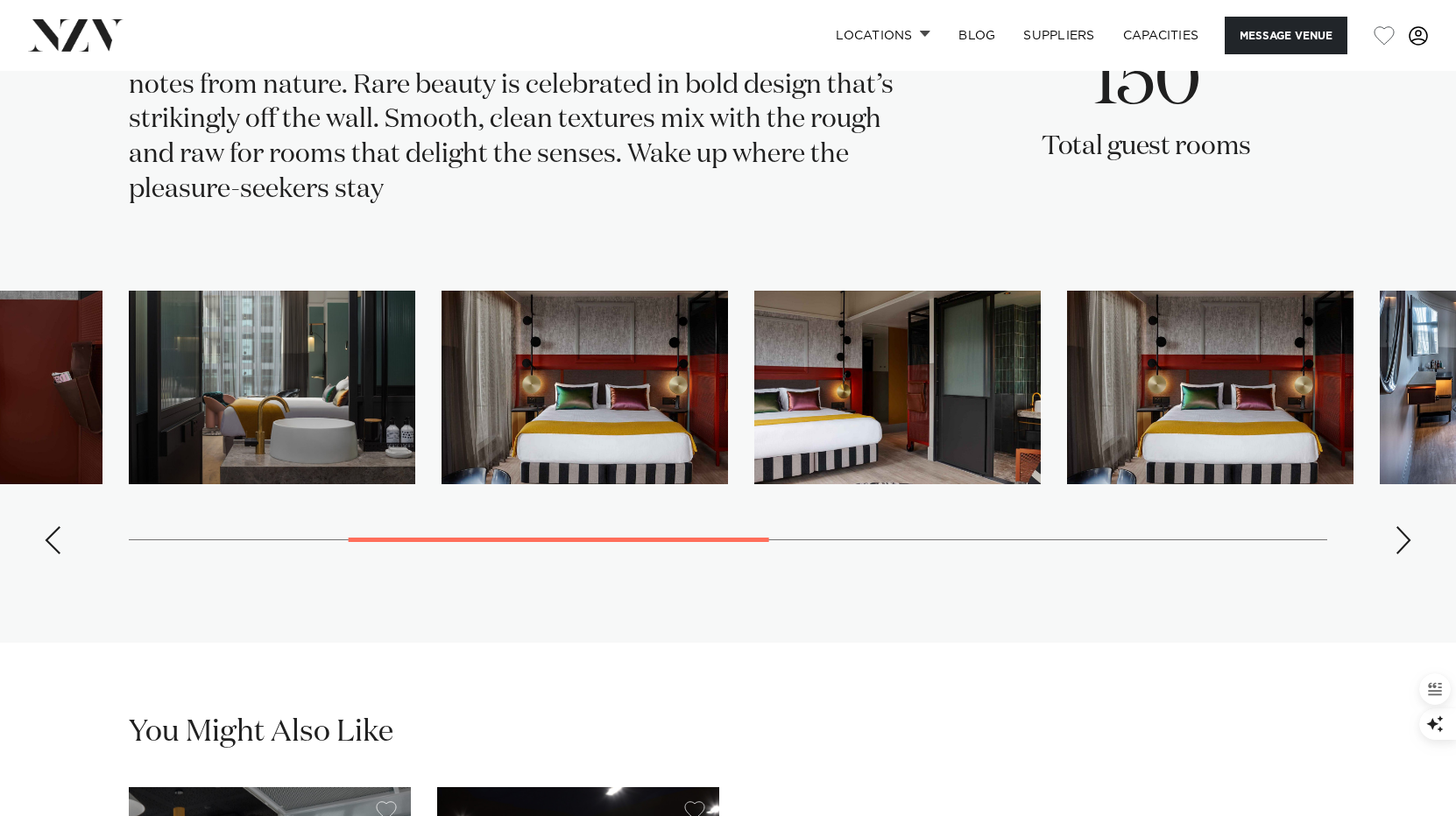 click at bounding box center [1403, 540] 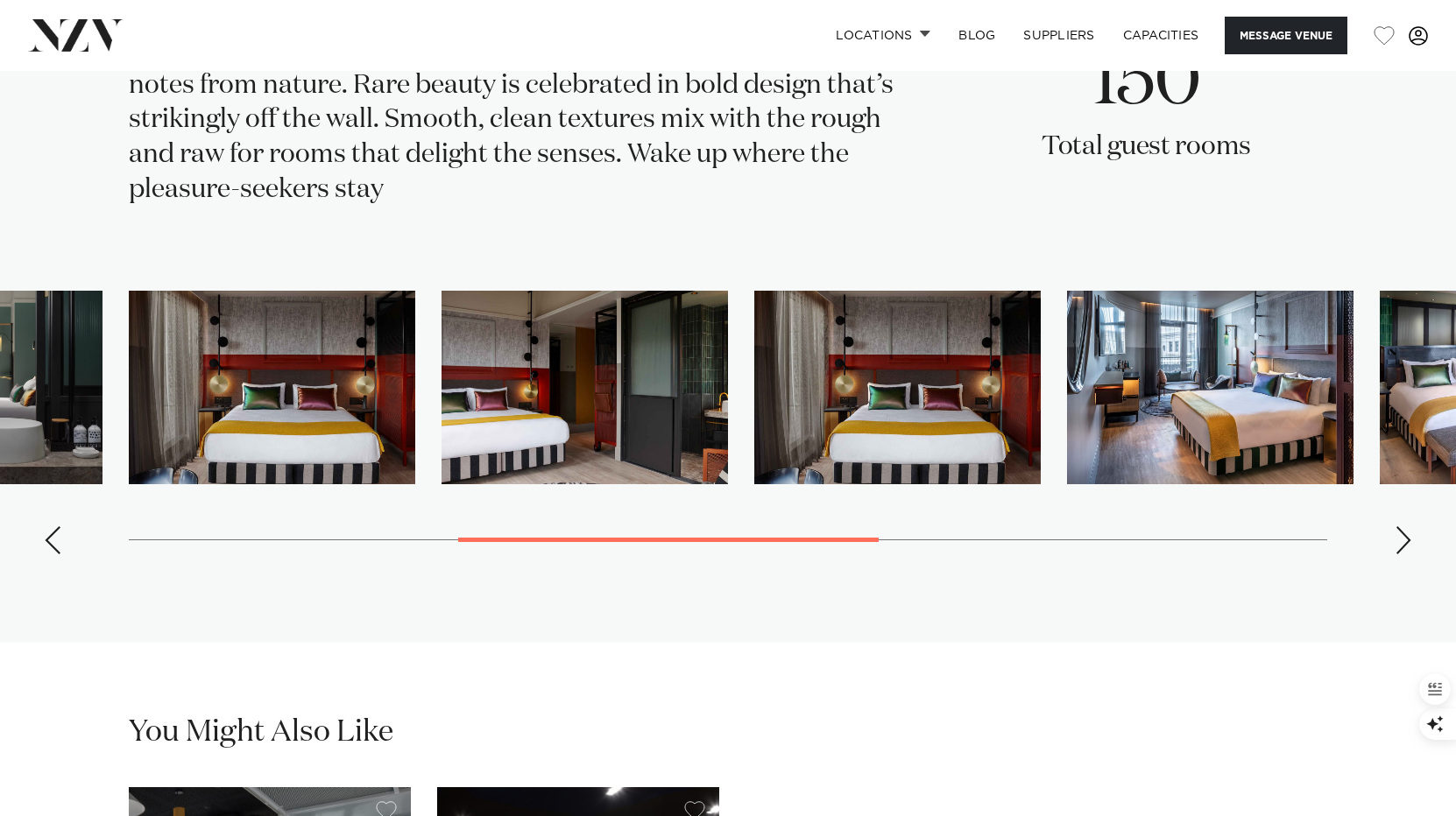 click at bounding box center (1403, 540) 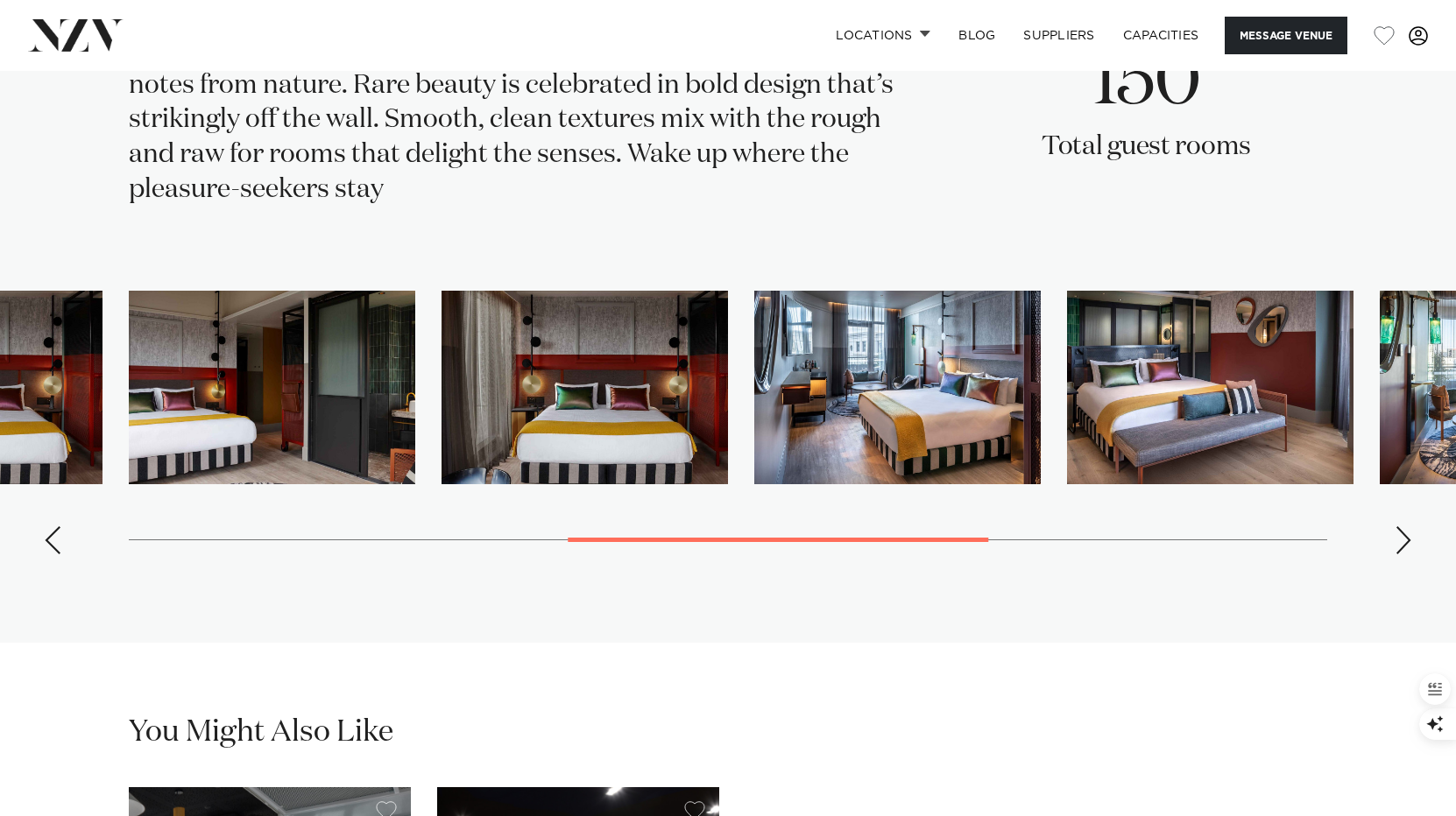 click at bounding box center [1403, 540] 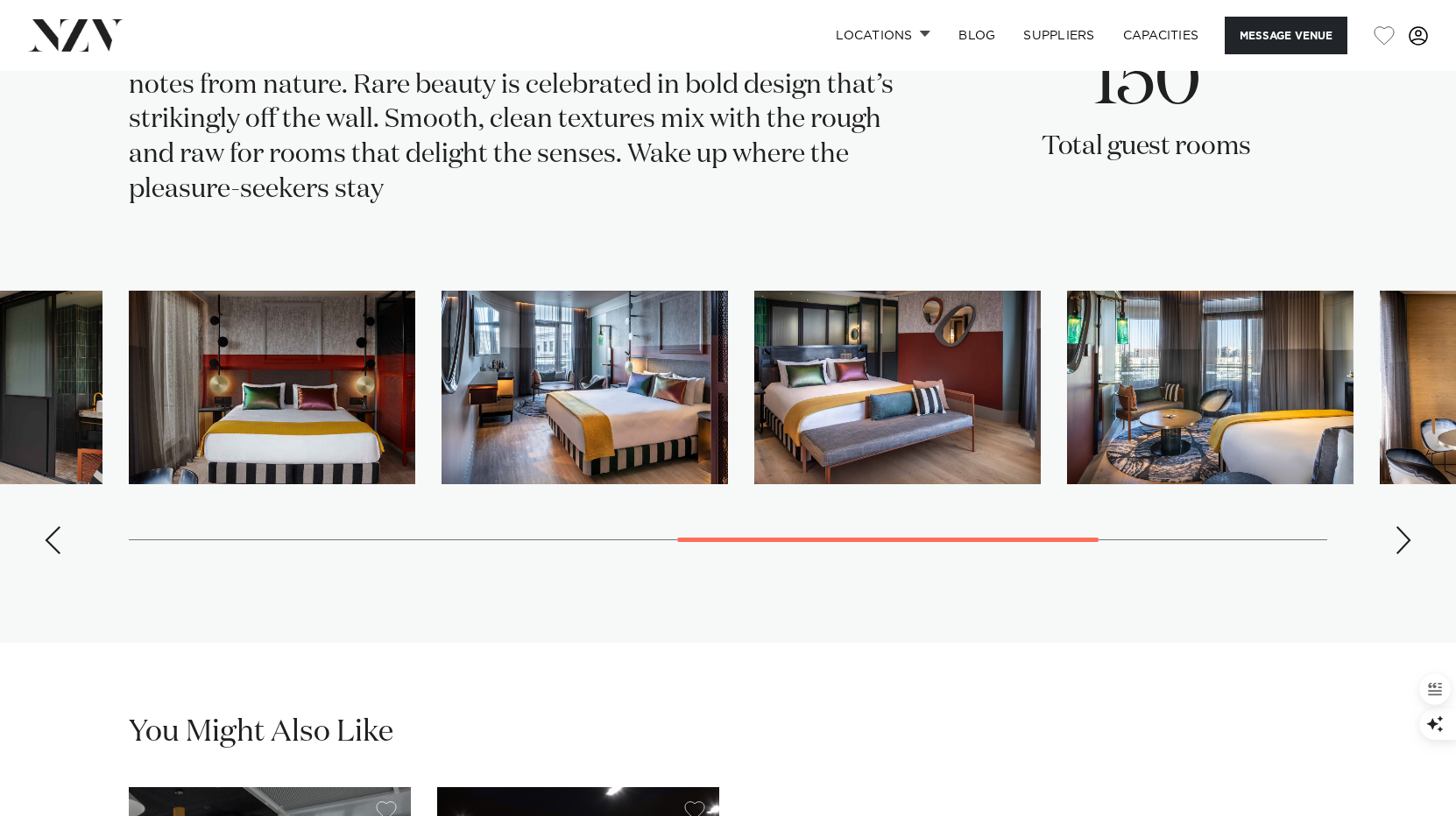 click at bounding box center [1403, 540] 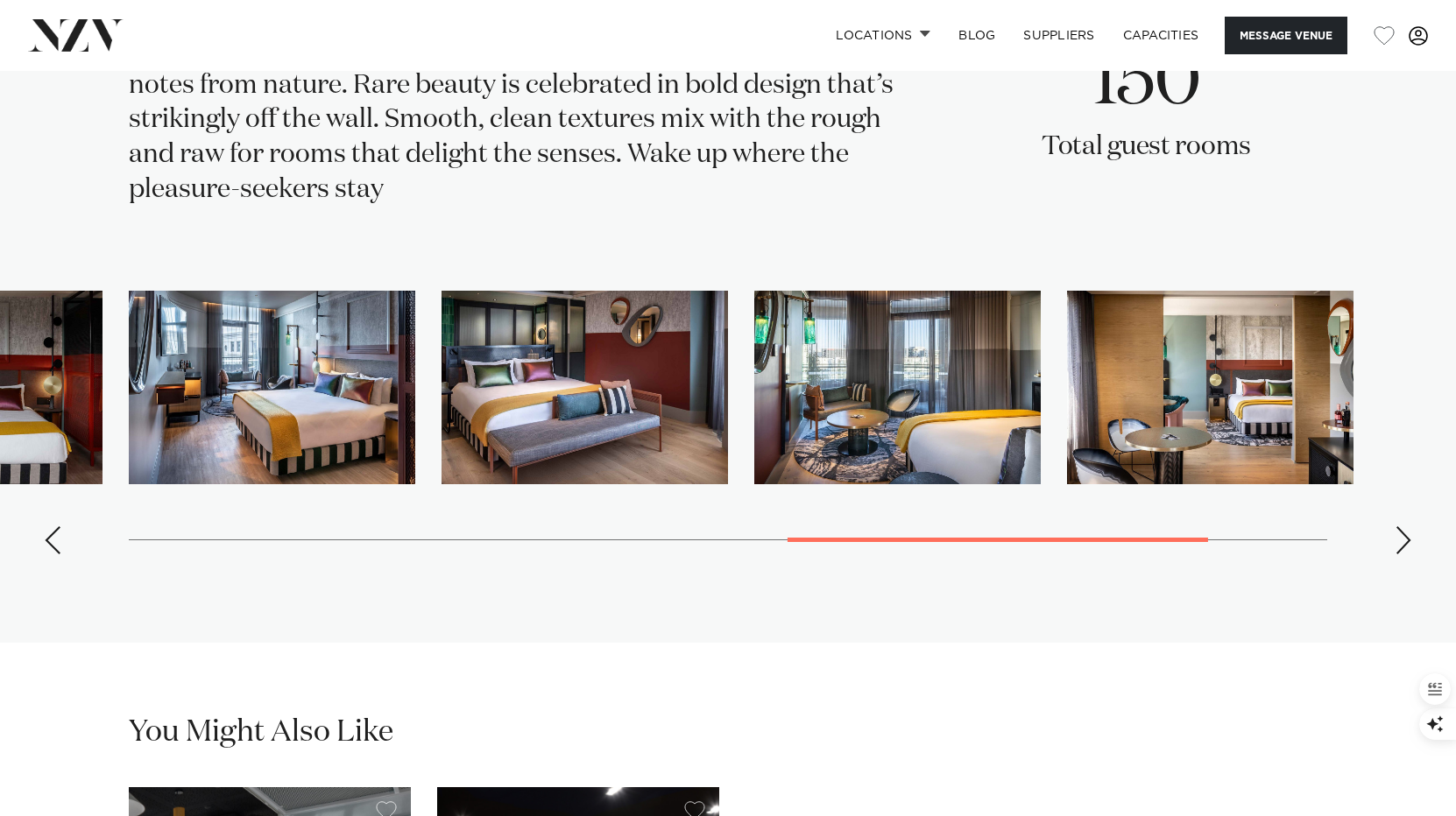 click at bounding box center (1403, 540) 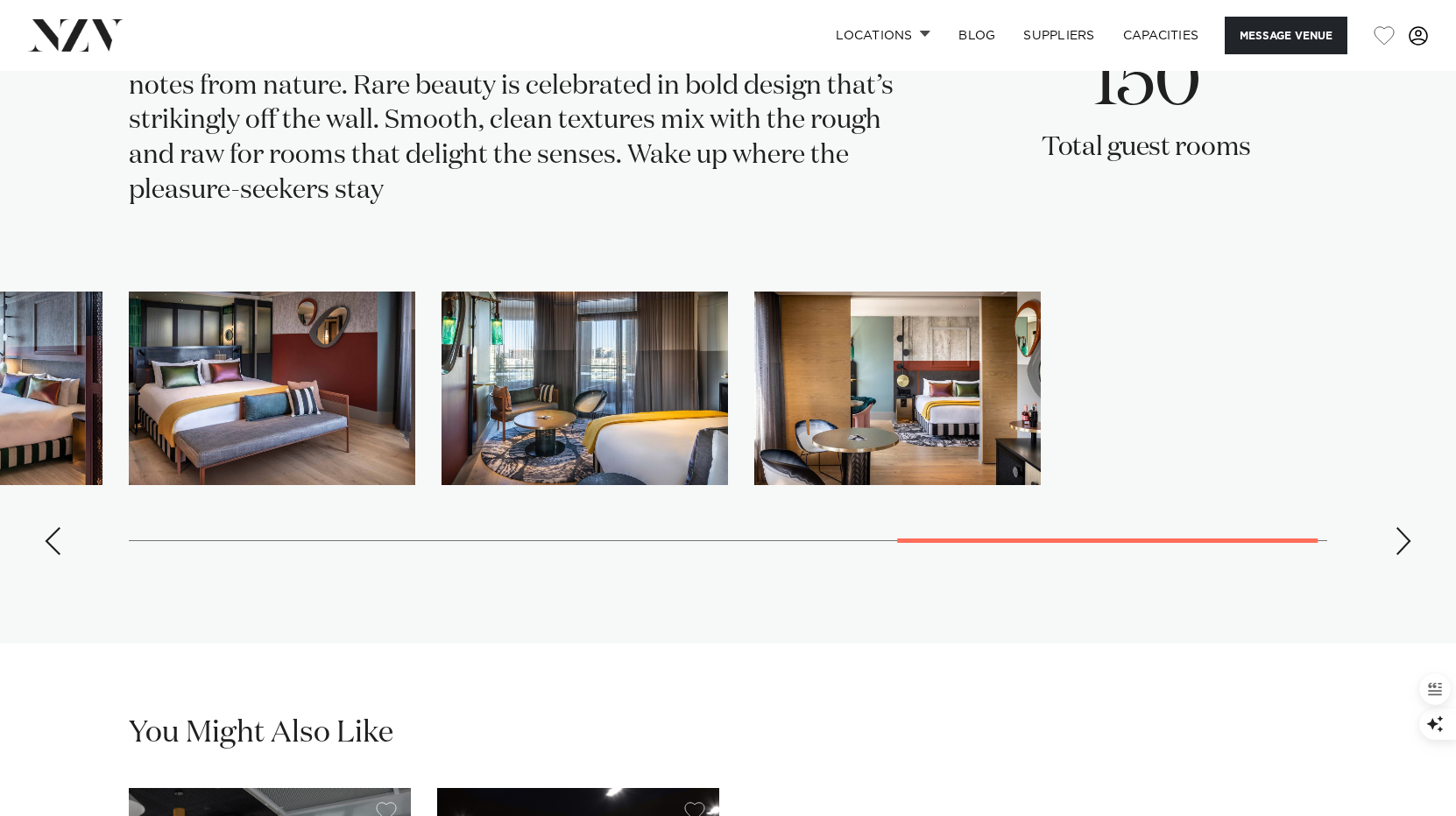click at bounding box center [1403, 541] 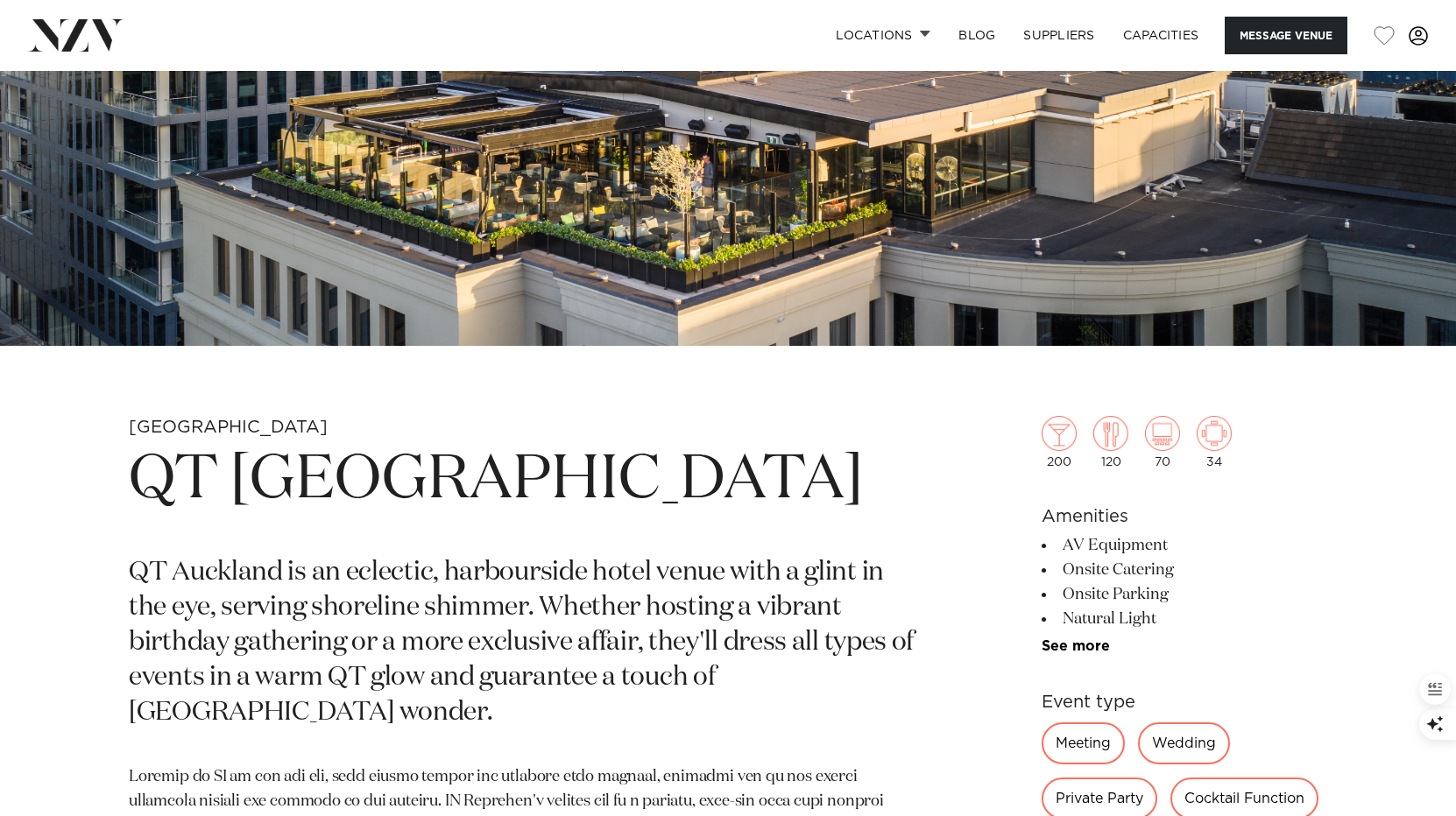 scroll, scrollTop: 0, scrollLeft: 0, axis: both 